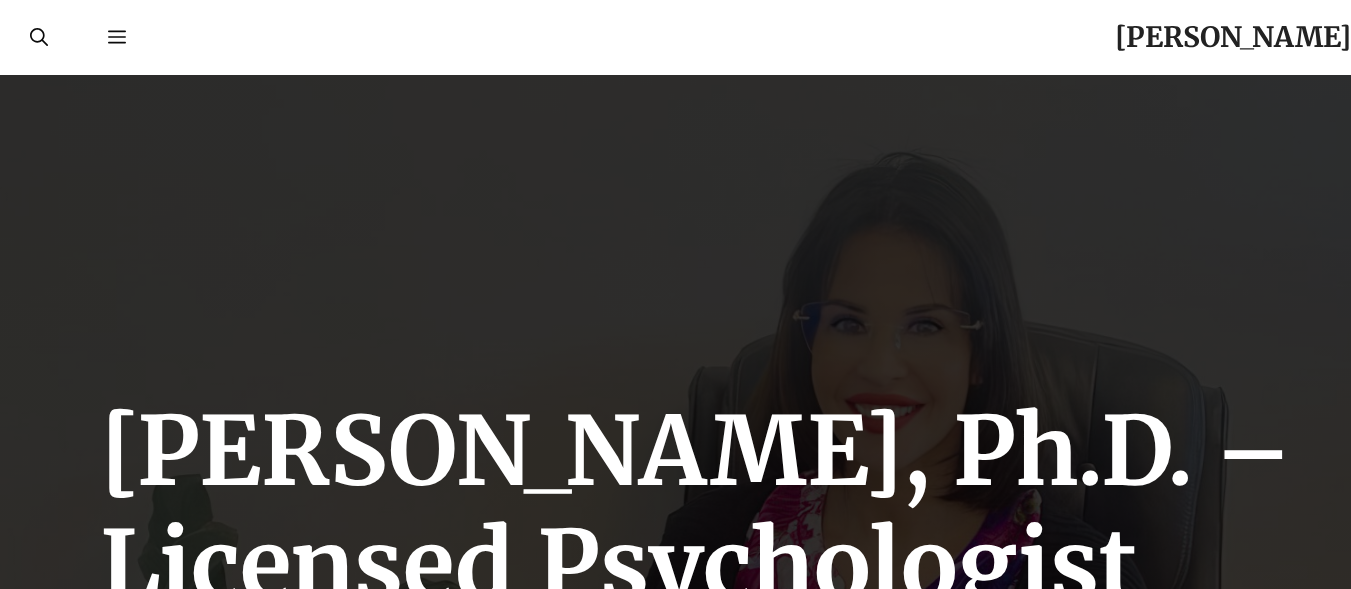scroll, scrollTop: 0, scrollLeft: 0, axis: both 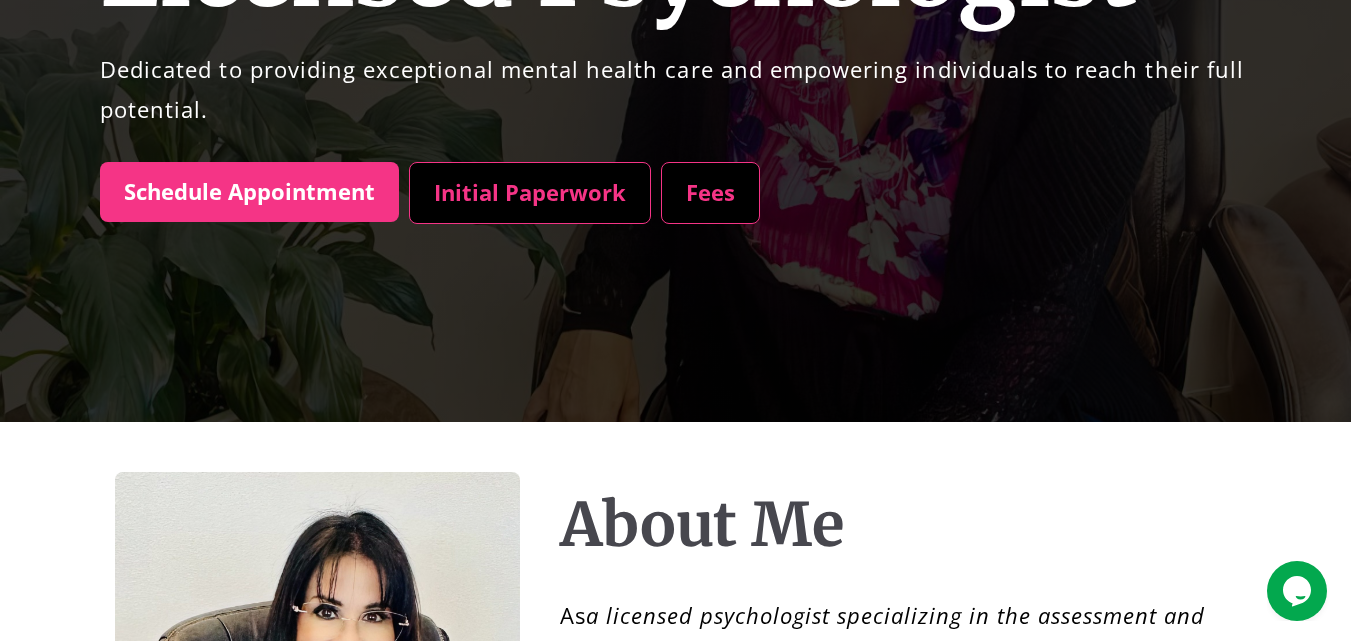 click on "Fees" at bounding box center [710, 193] 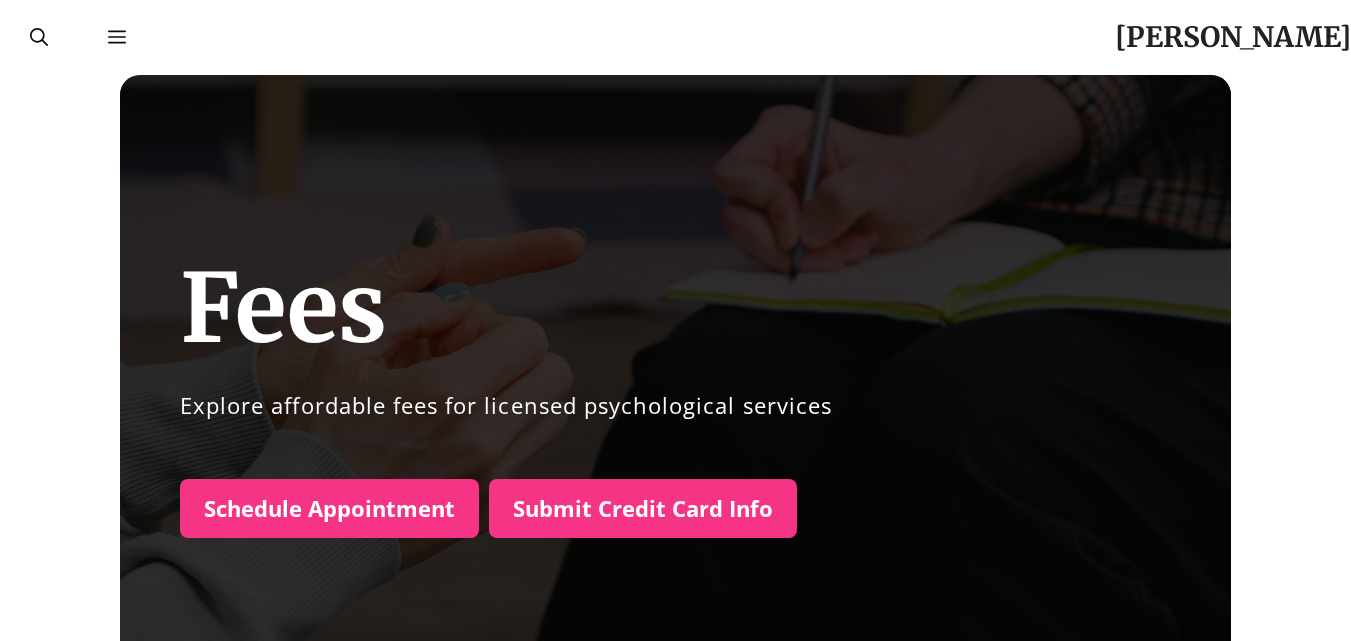 scroll, scrollTop: 0, scrollLeft: 0, axis: both 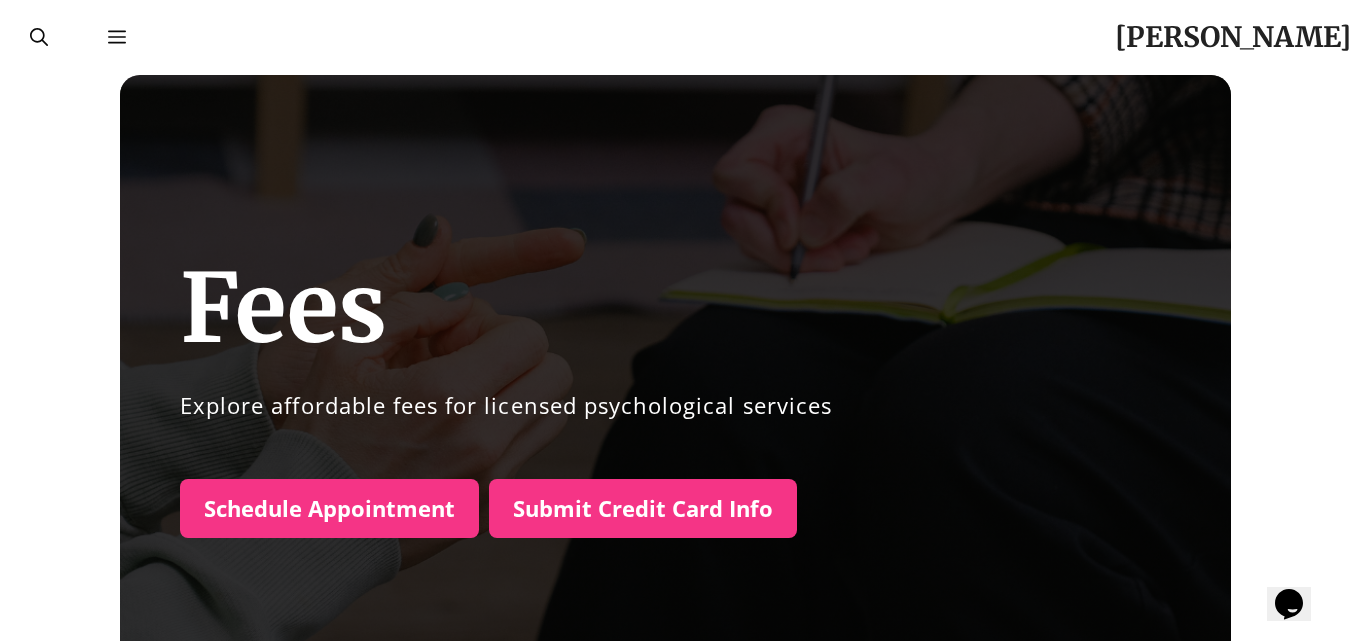 click on "Submit Credit Card Info" at bounding box center (643, 509) 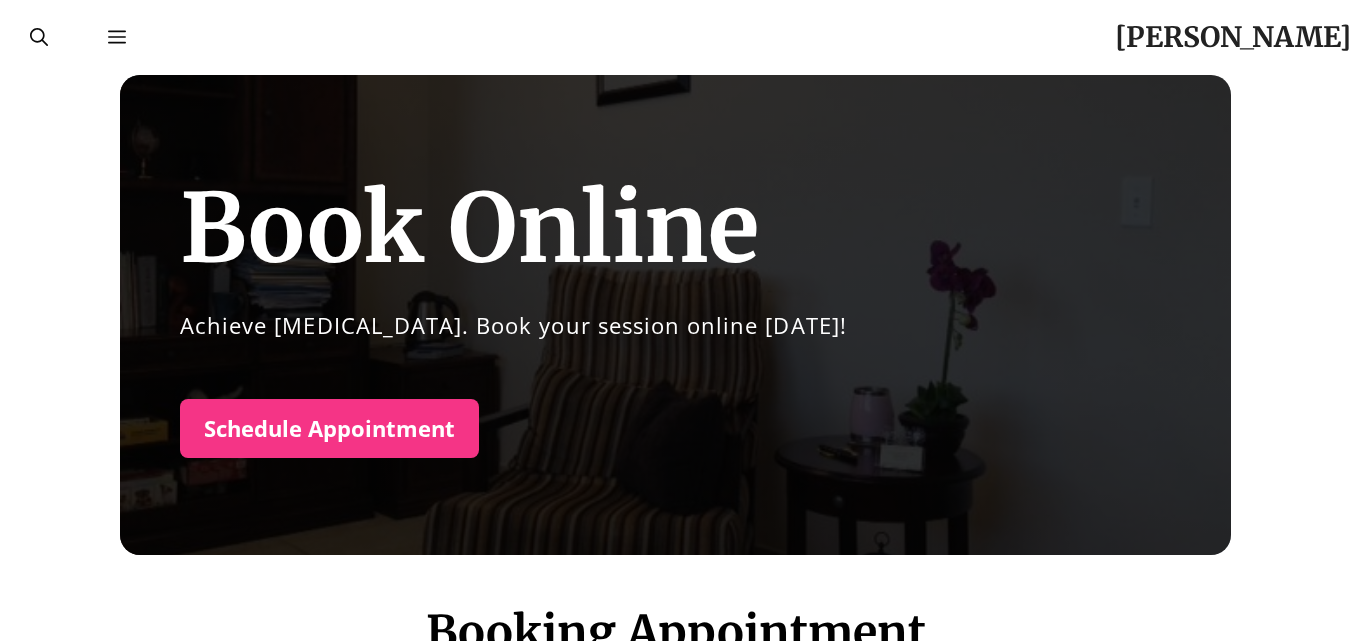 scroll, scrollTop: 0, scrollLeft: 0, axis: both 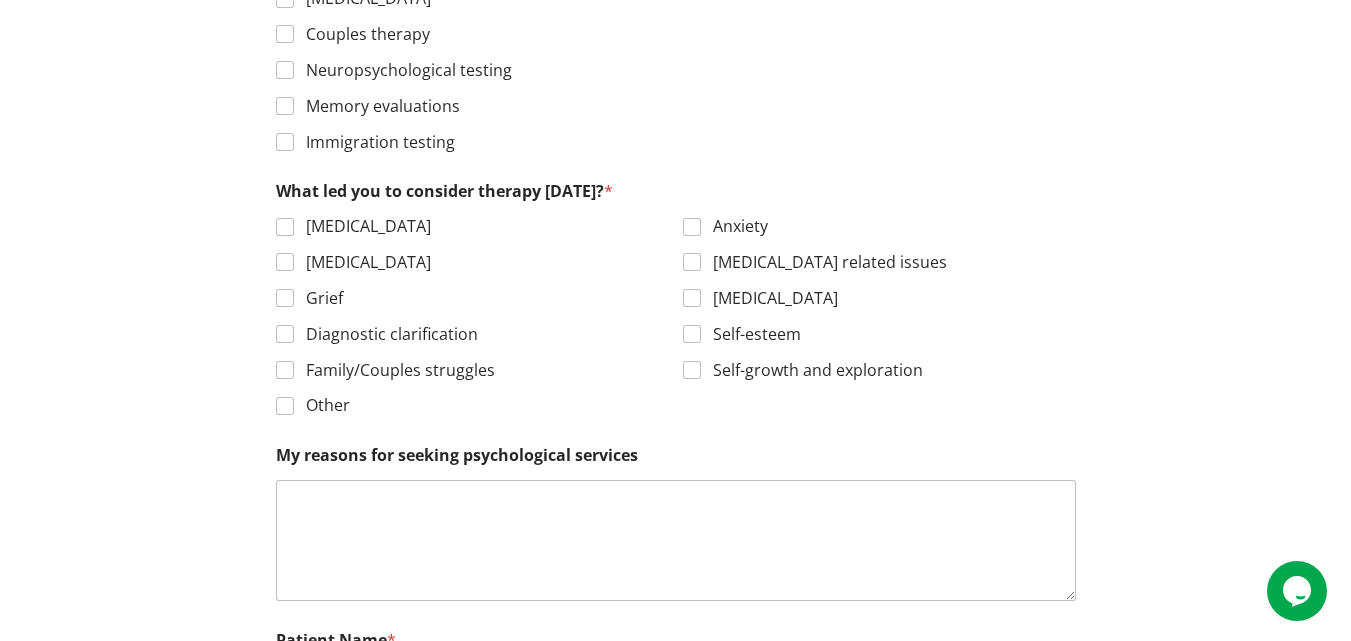 click on "Anxiety" at bounding box center [734, 226] 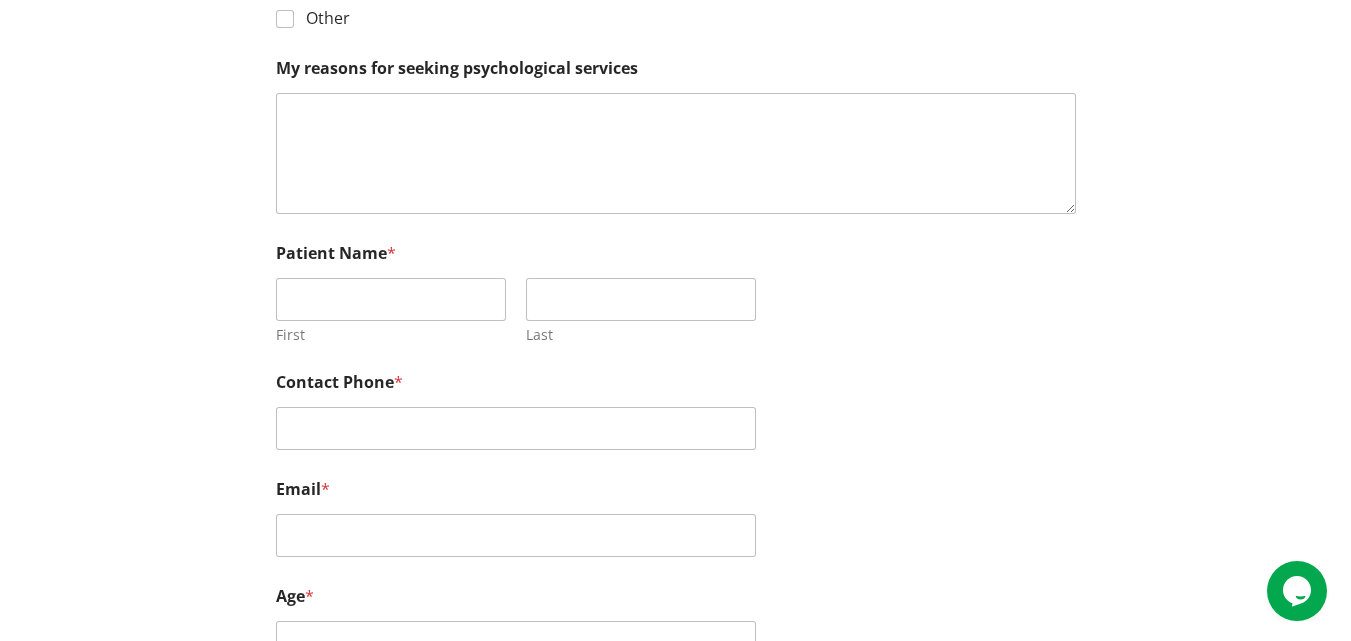 scroll, scrollTop: 1618, scrollLeft: 0, axis: vertical 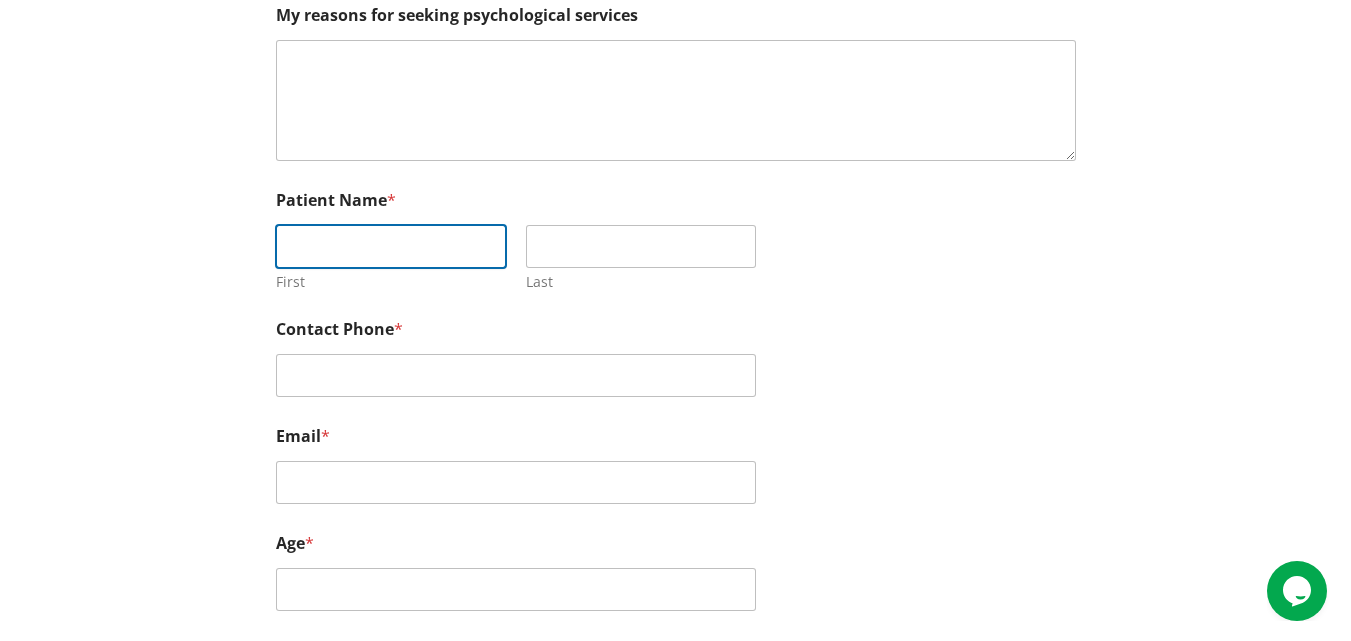 click on "First" at bounding box center [391, 246] 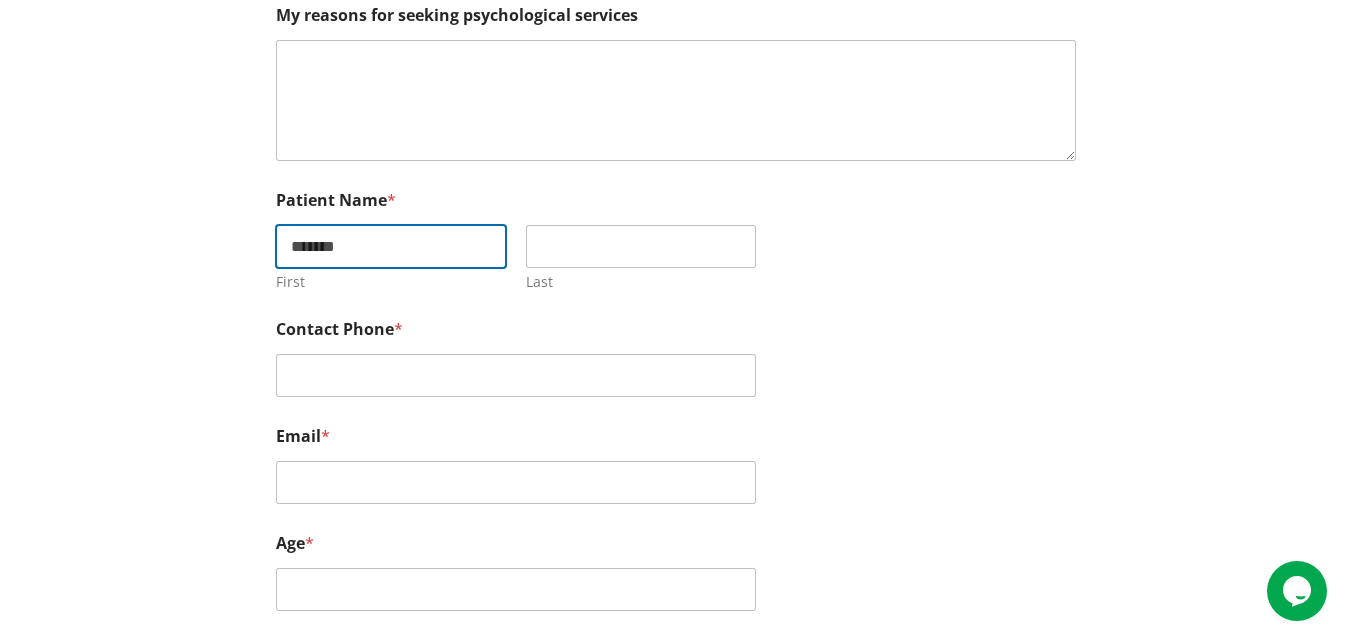 type on "*******" 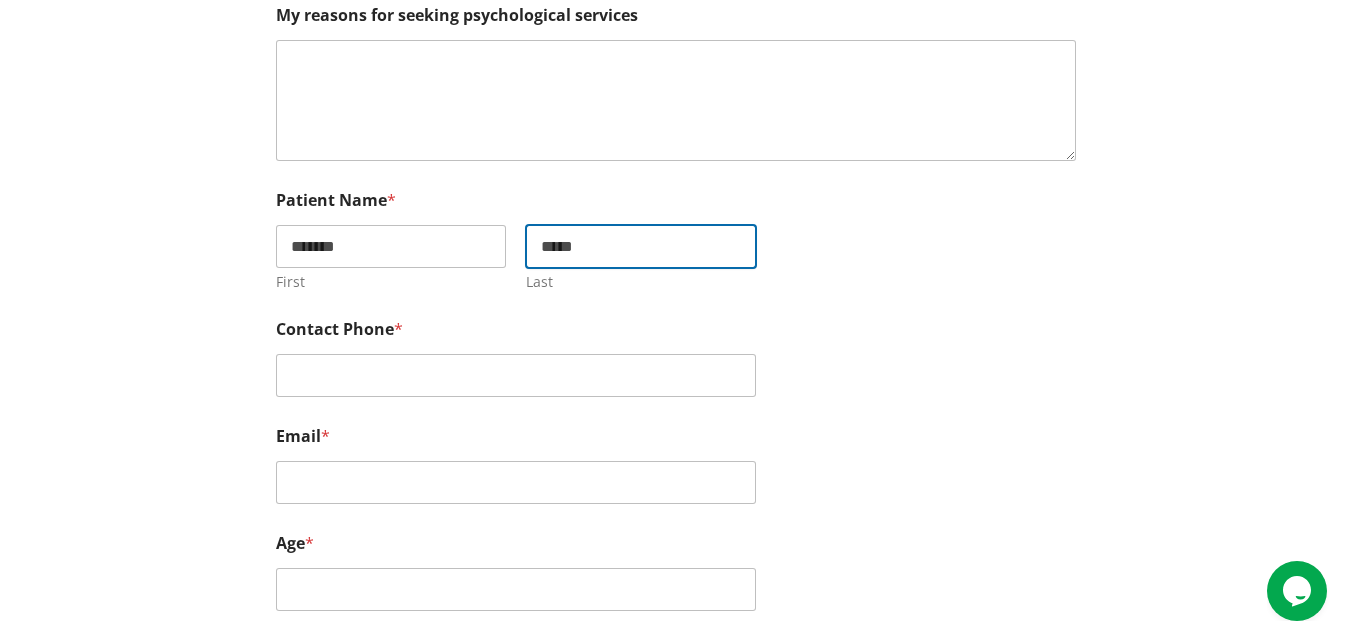 type on "*****" 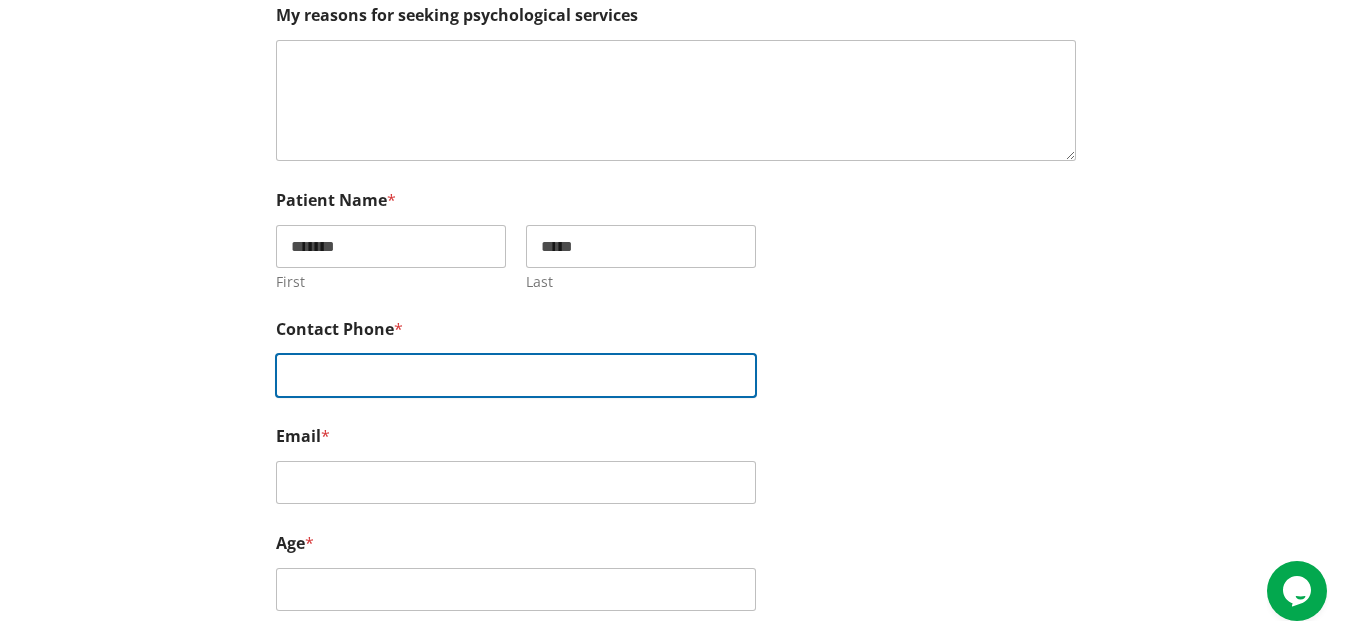 click on "*" at bounding box center [516, 375] 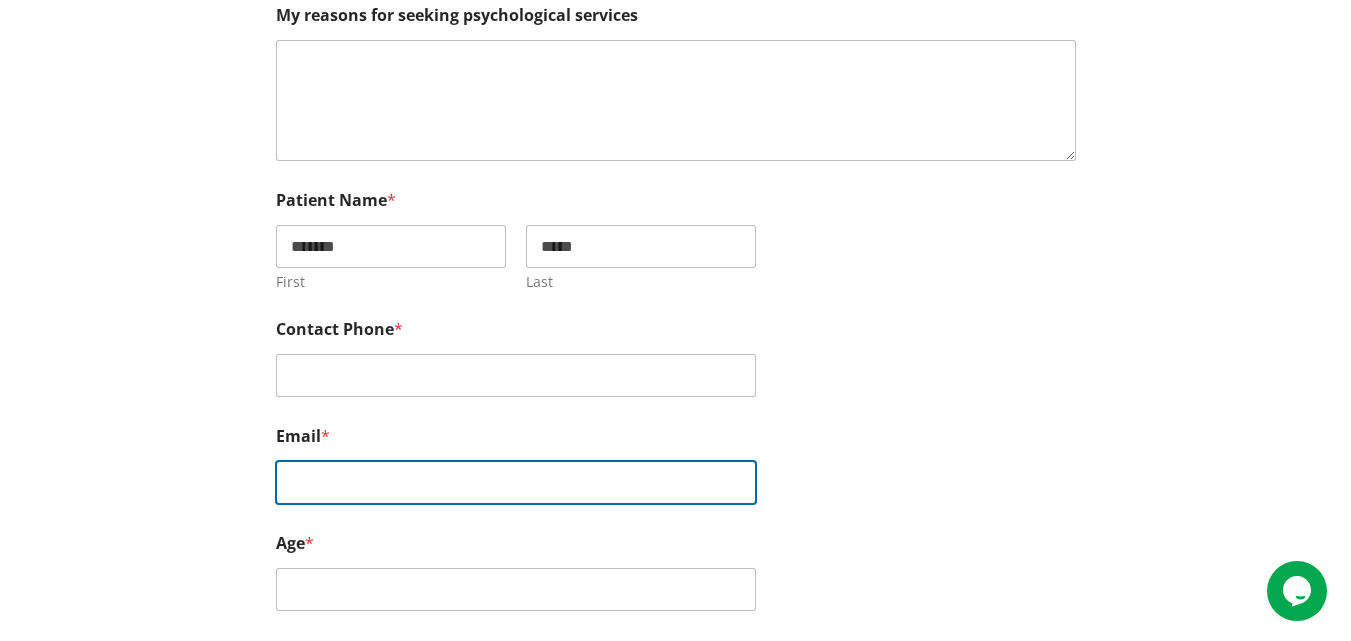 click on "Email  *" at bounding box center (516, 482) 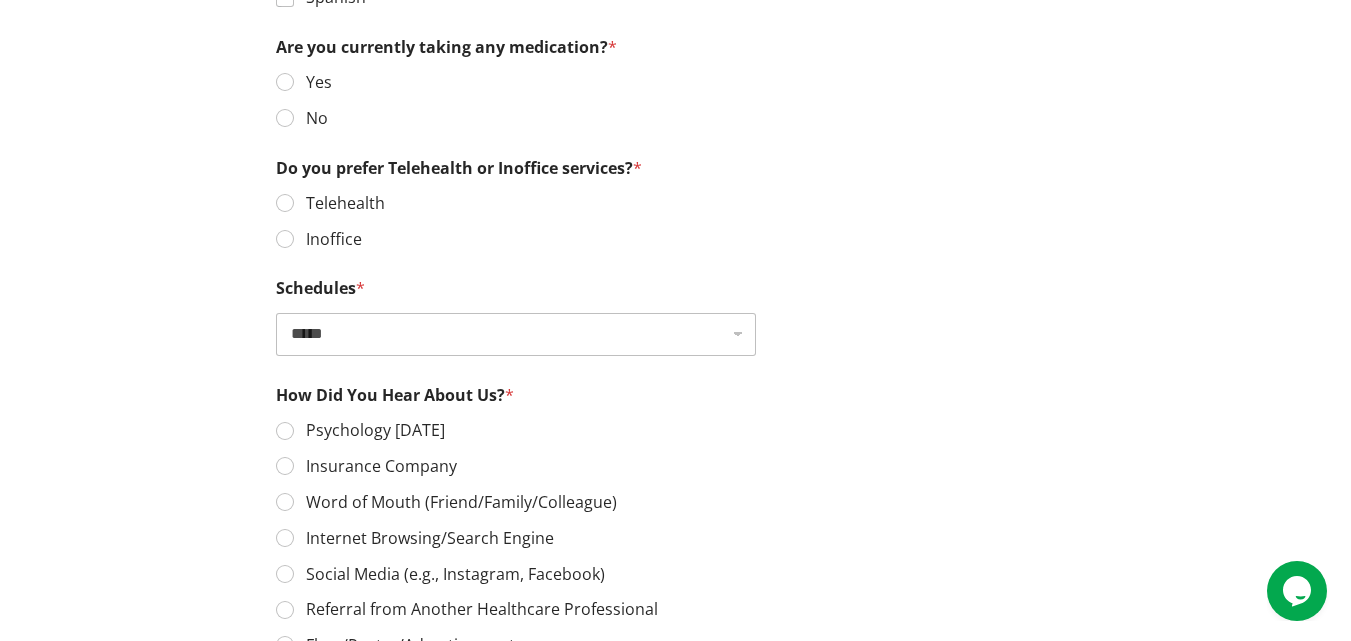 scroll, scrollTop: 2818, scrollLeft: 0, axis: vertical 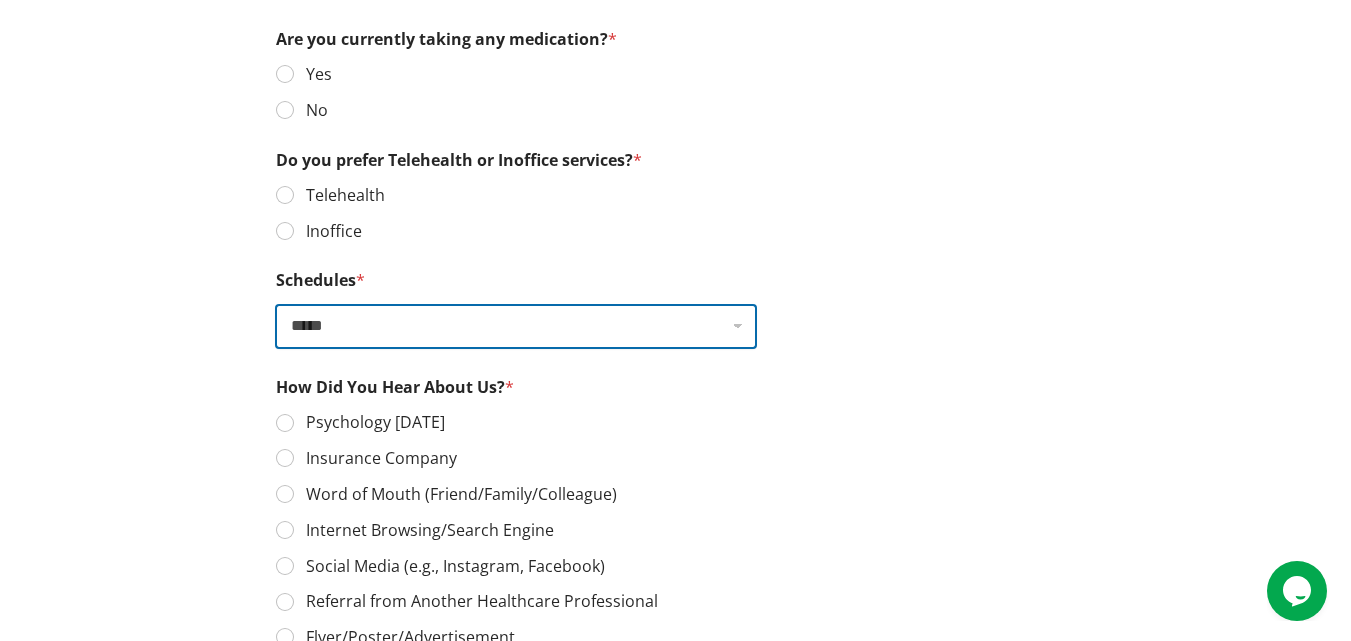 click on "***** ***** ***** ***** ***** ***** ***** ***** ***** *****" at bounding box center (516, 326) 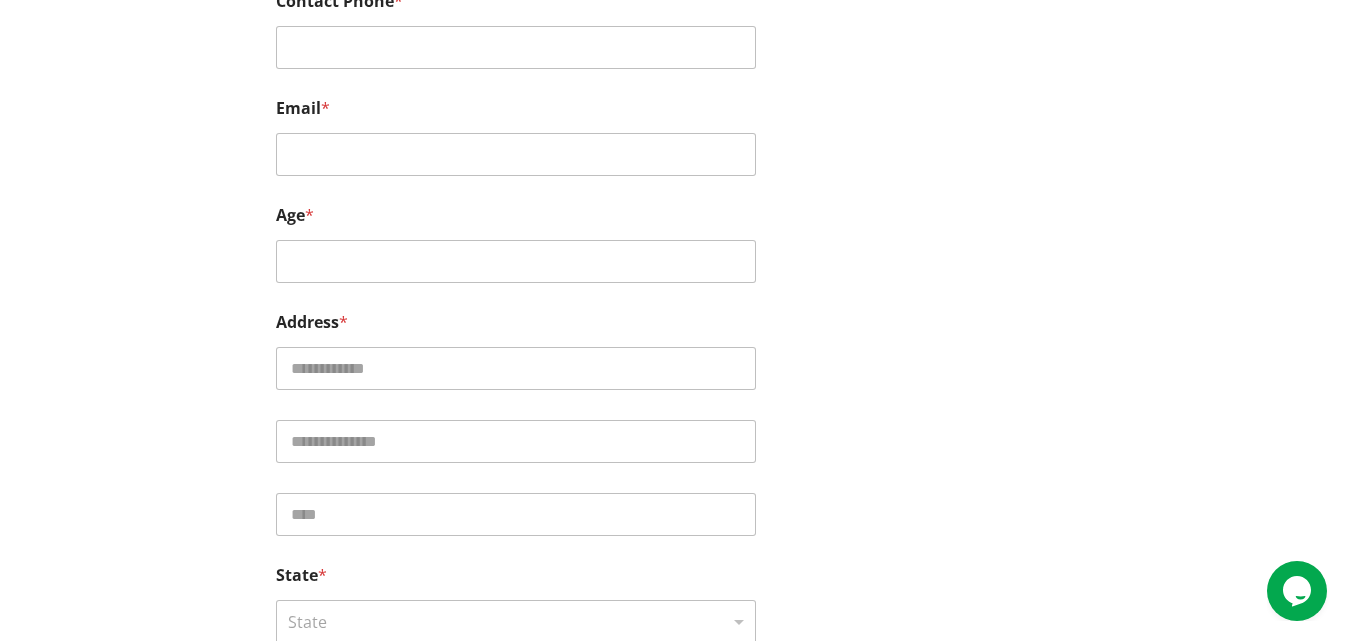 scroll, scrollTop: 1961, scrollLeft: 0, axis: vertical 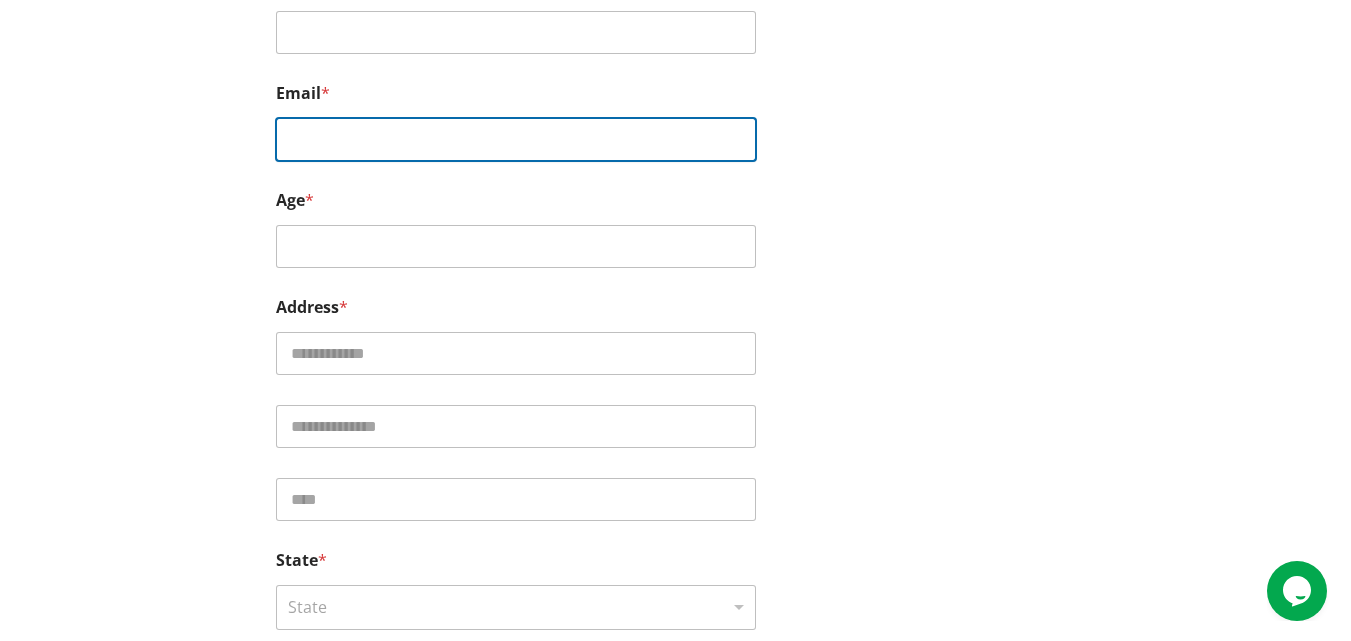 click on "Email  *" at bounding box center [516, 139] 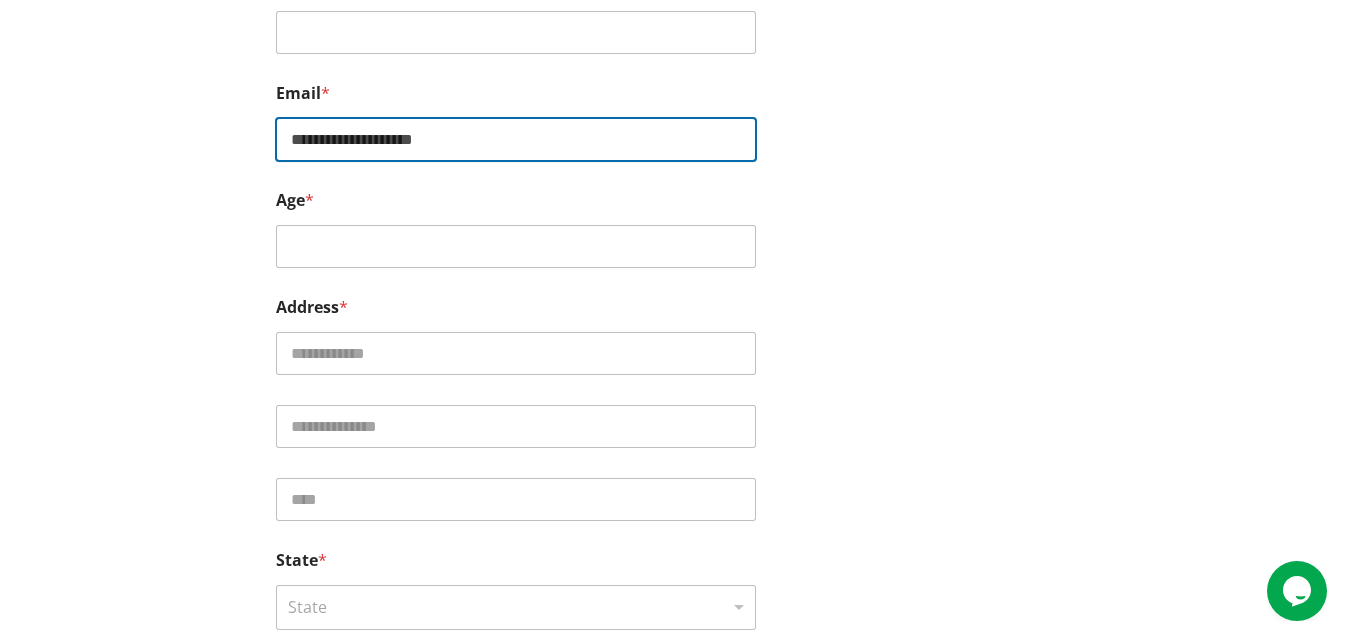 type on "**********" 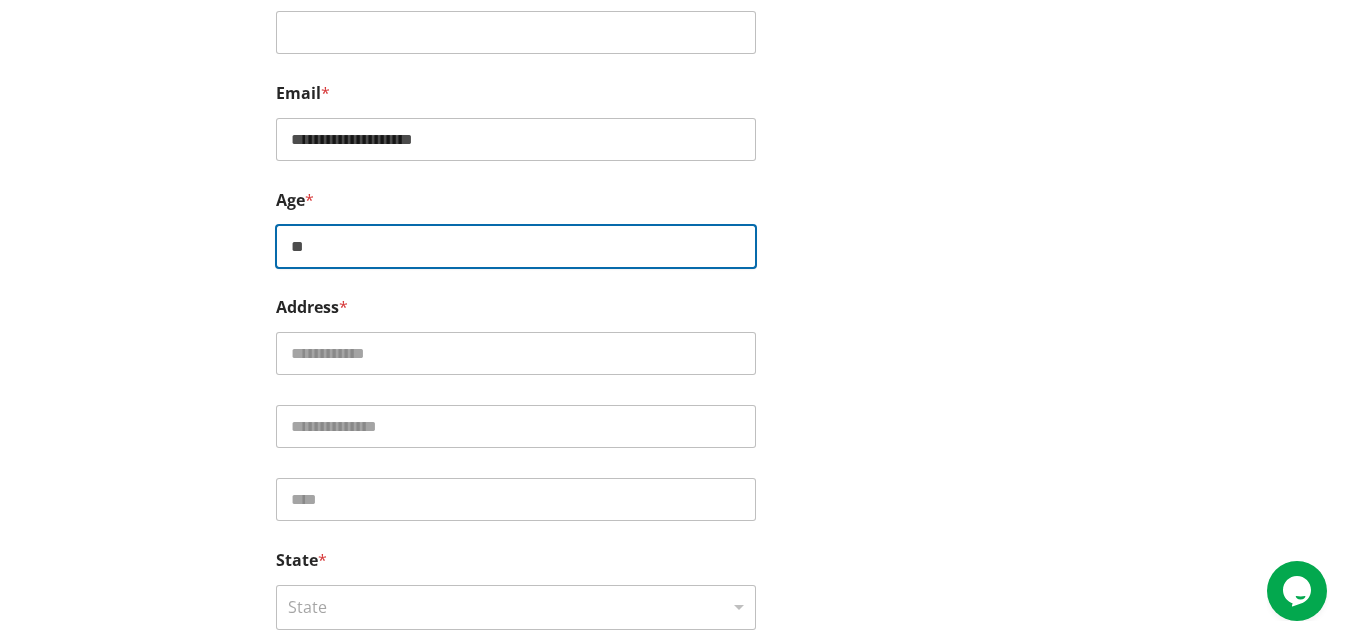 type on "**" 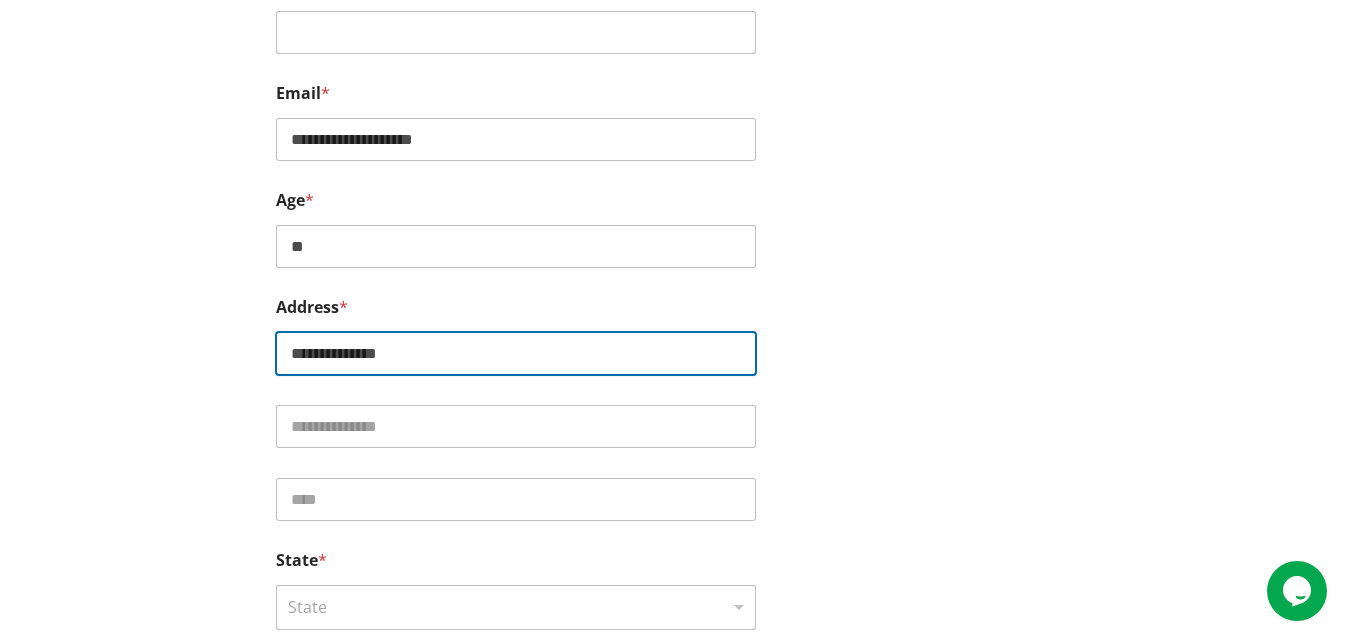 type on "**********" 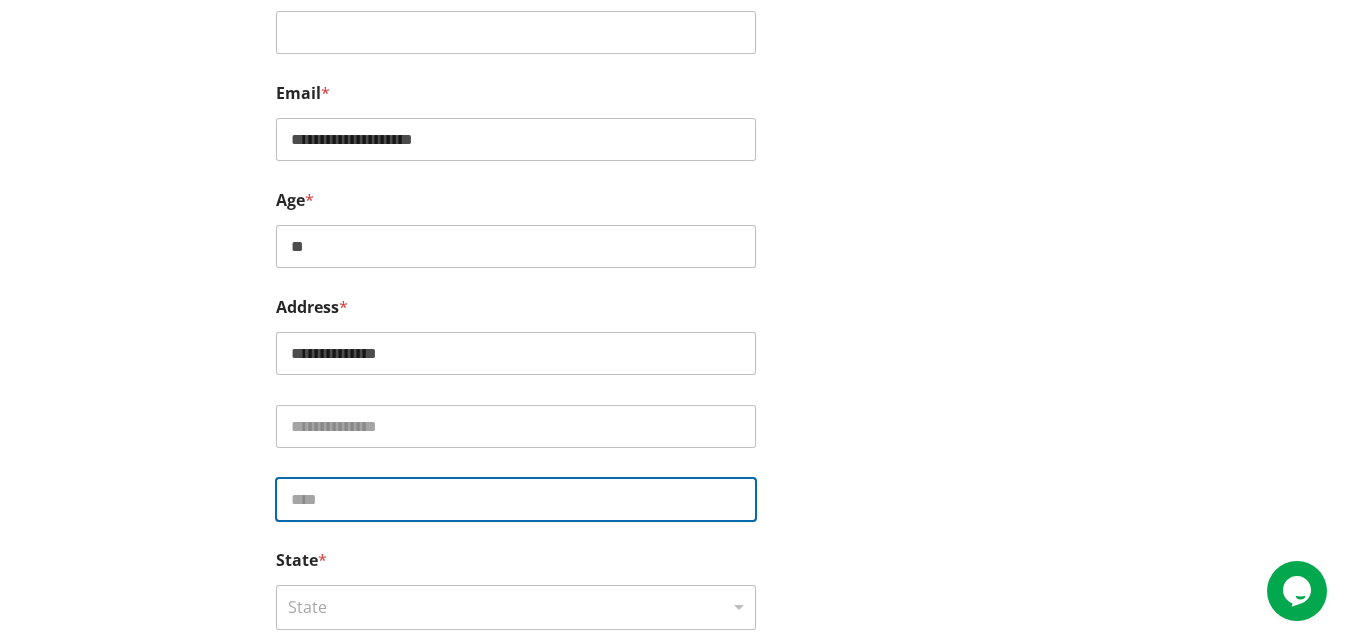 click on "City  *" at bounding box center [516, 499] 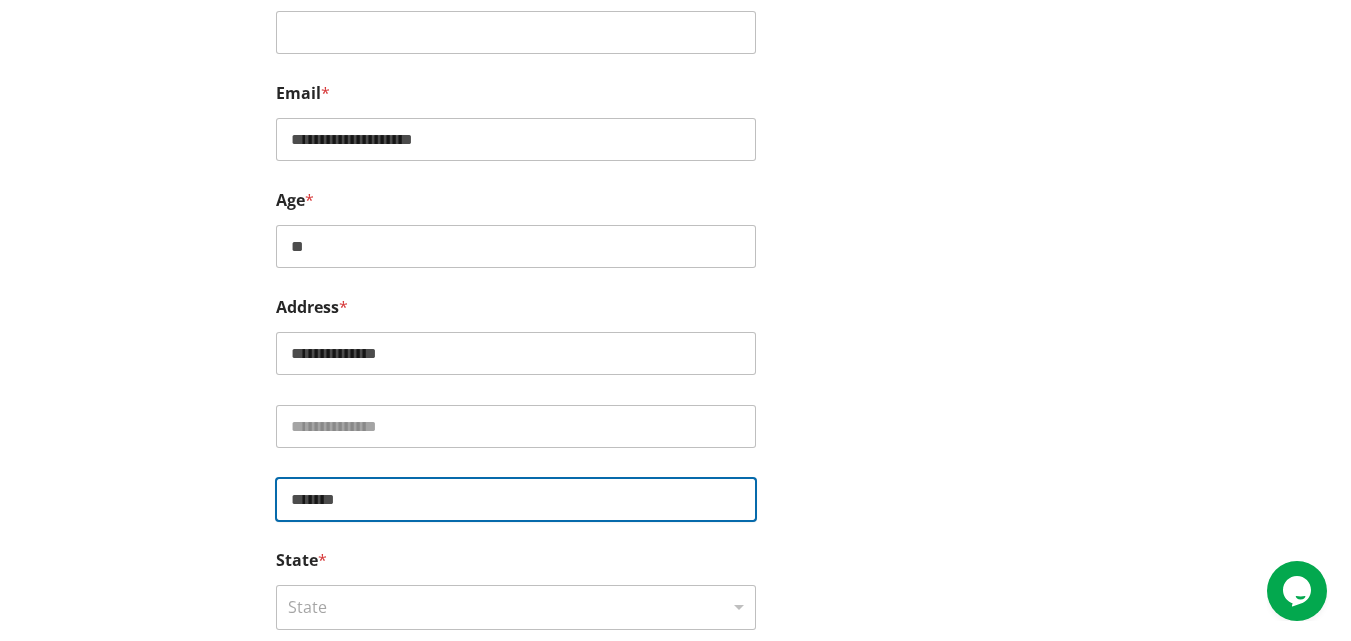 click on "State Remove item" at bounding box center (501, 607) 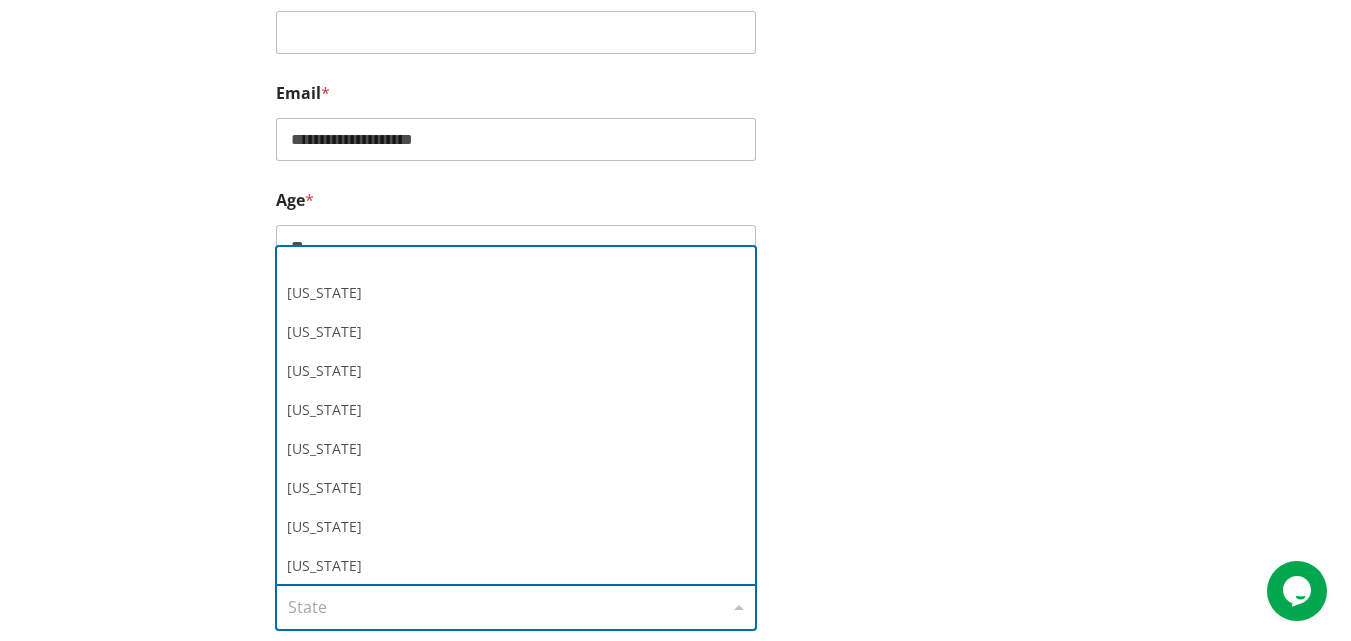scroll, scrollTop: 104, scrollLeft: 0, axis: vertical 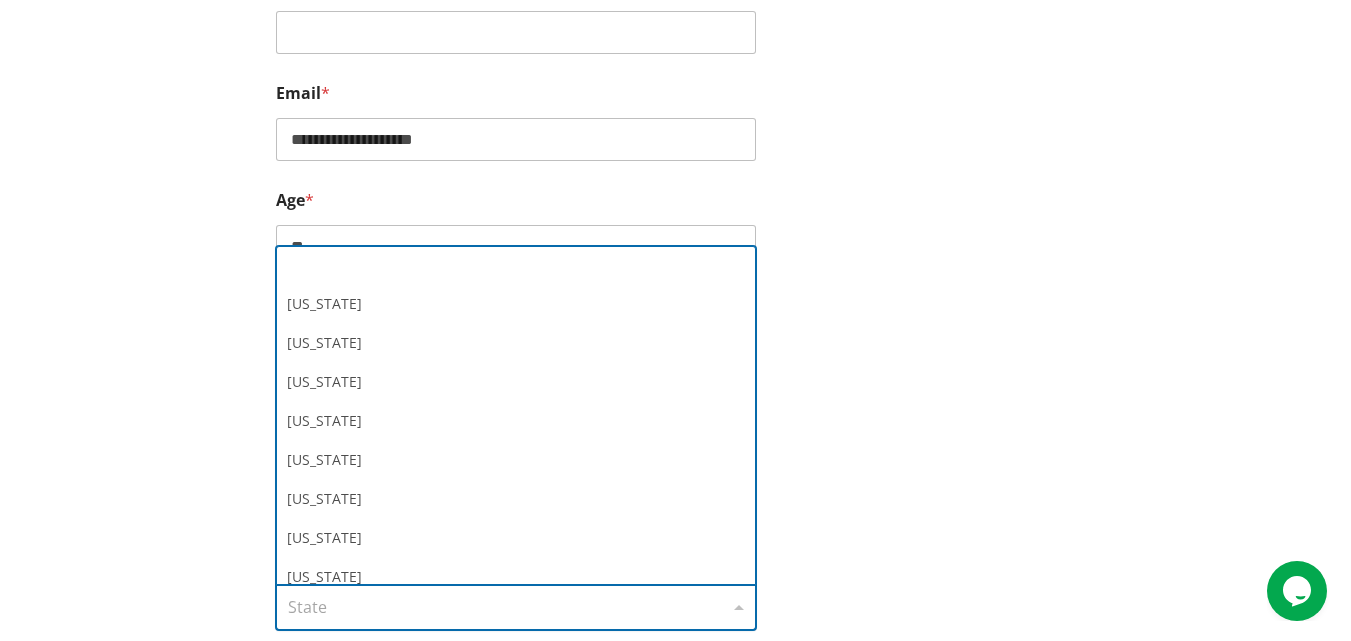 select on "*******" 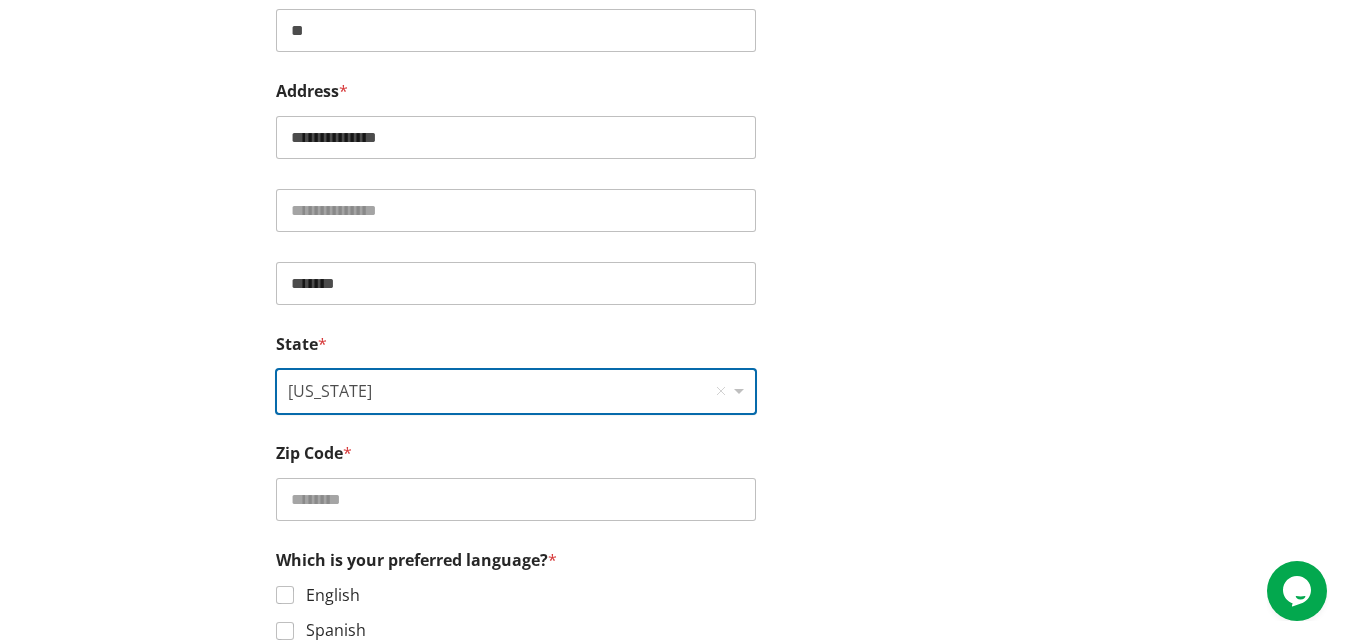 scroll, scrollTop: 2207, scrollLeft: 0, axis: vertical 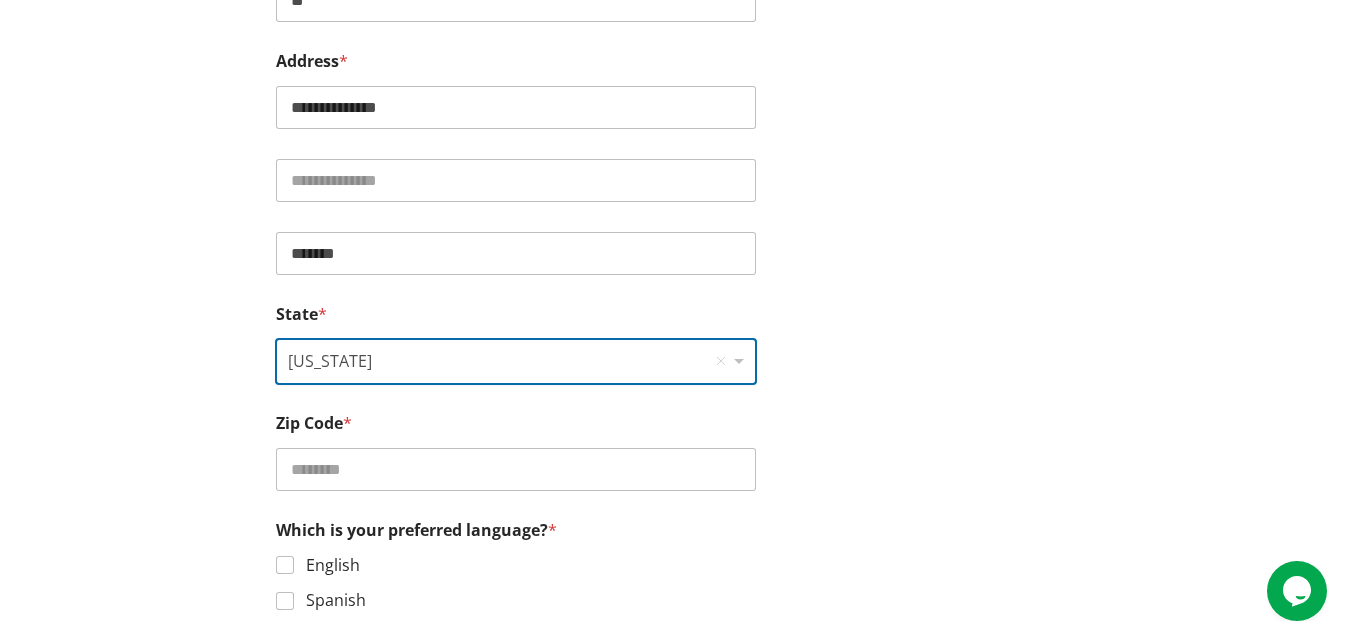 click on "Opens Chat This icon Opens the chat window." at bounding box center (1297, 591) 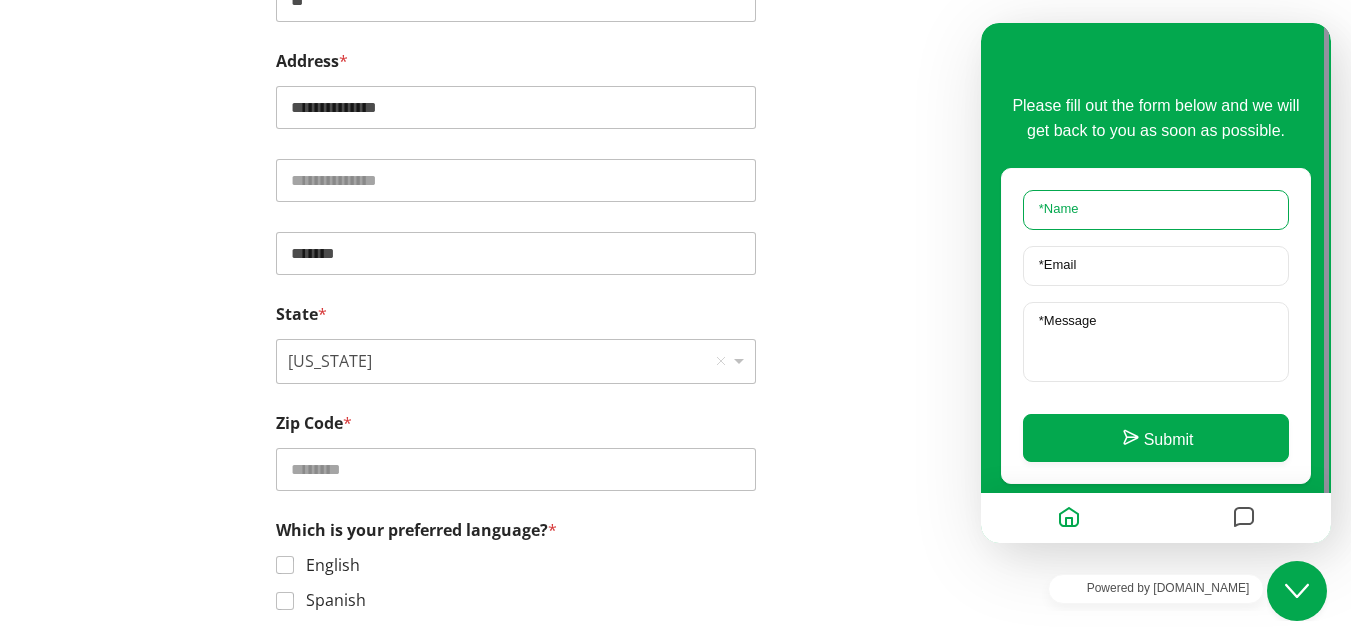 click on "*  Name" at bounding box center [1156, 210] 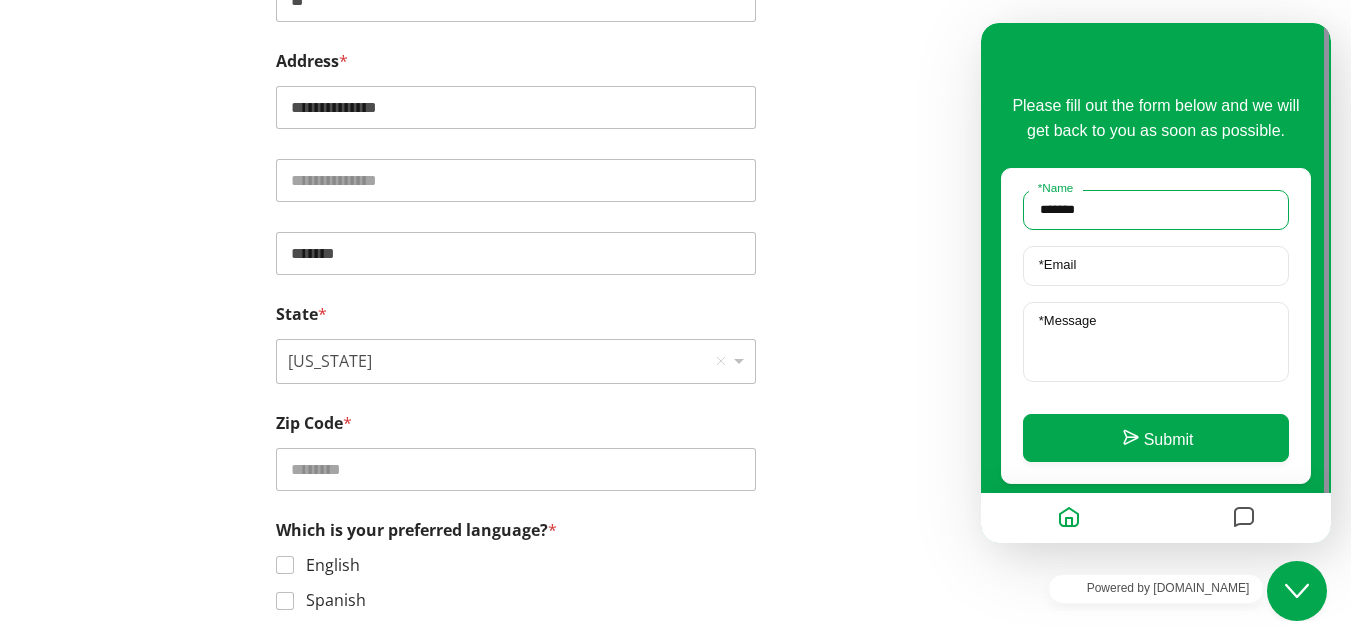 type on "*******" 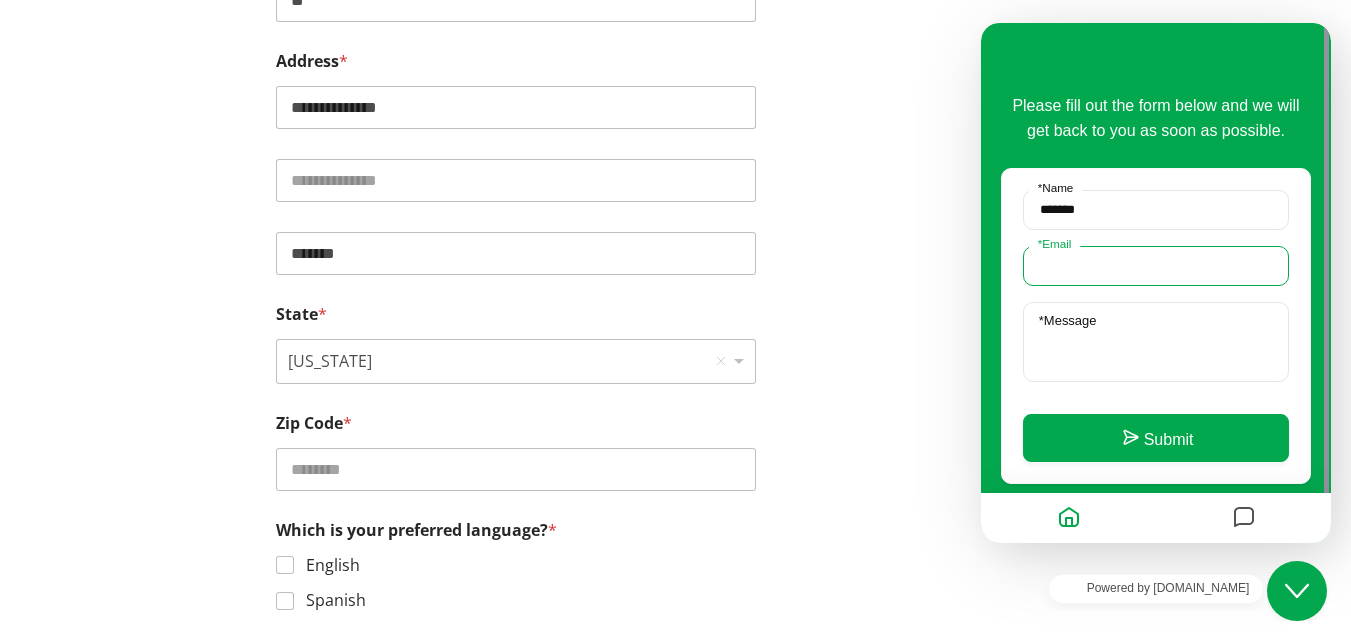 click on "*  Email" at bounding box center [1156, 266] 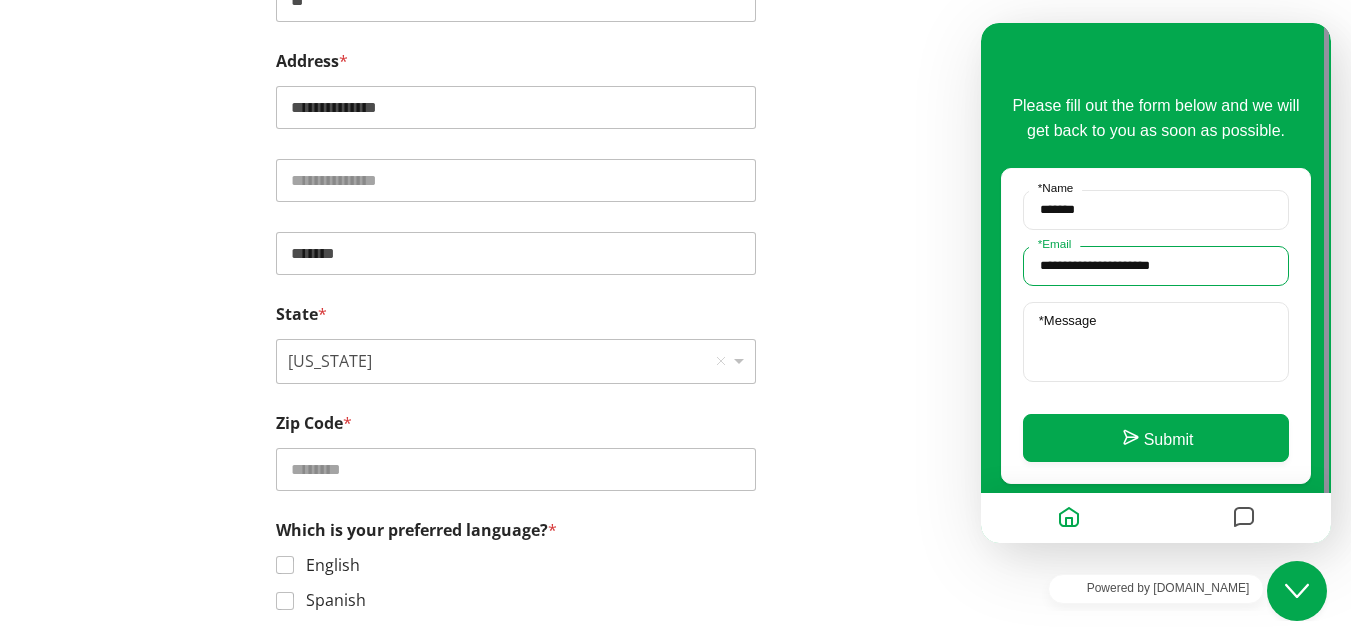 type on "**********" 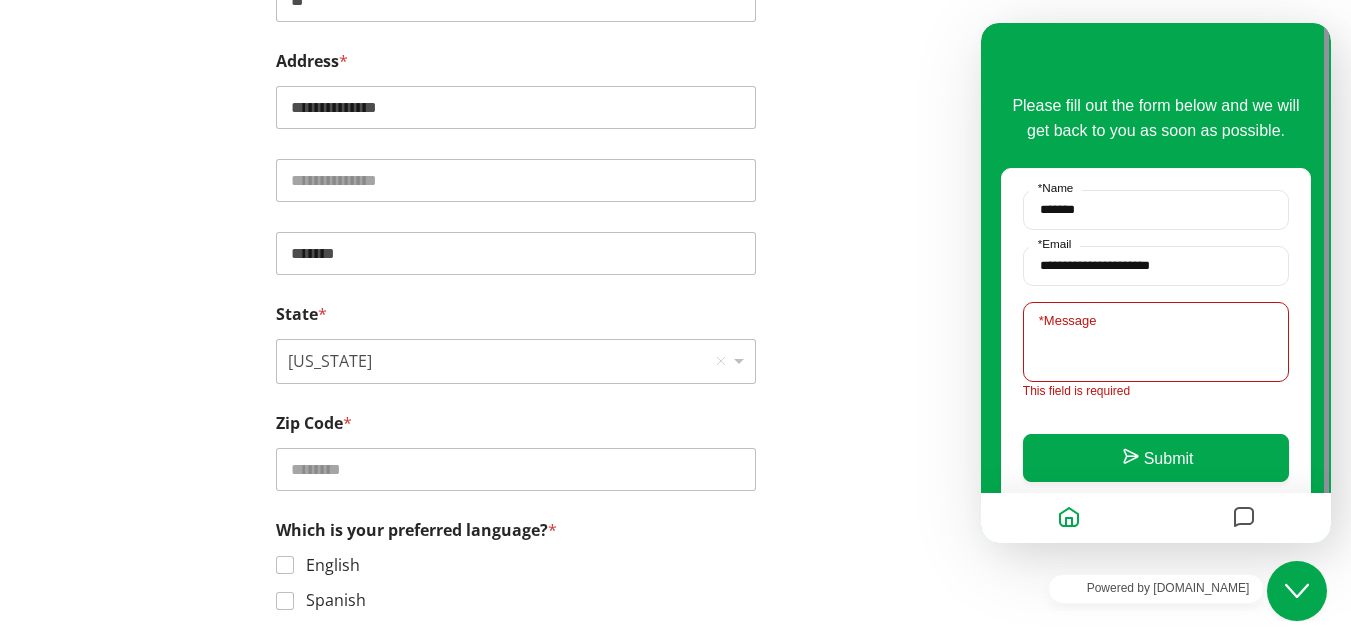 click at bounding box center [1244, 518] 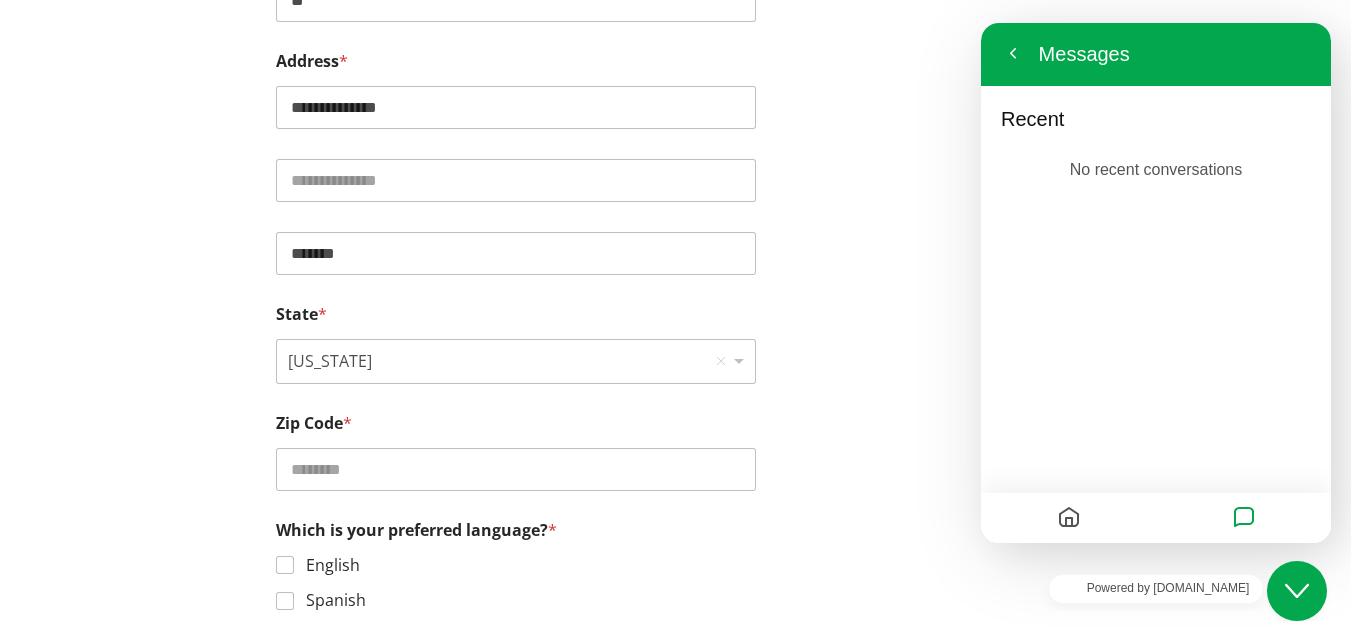 click at bounding box center (1069, 518) 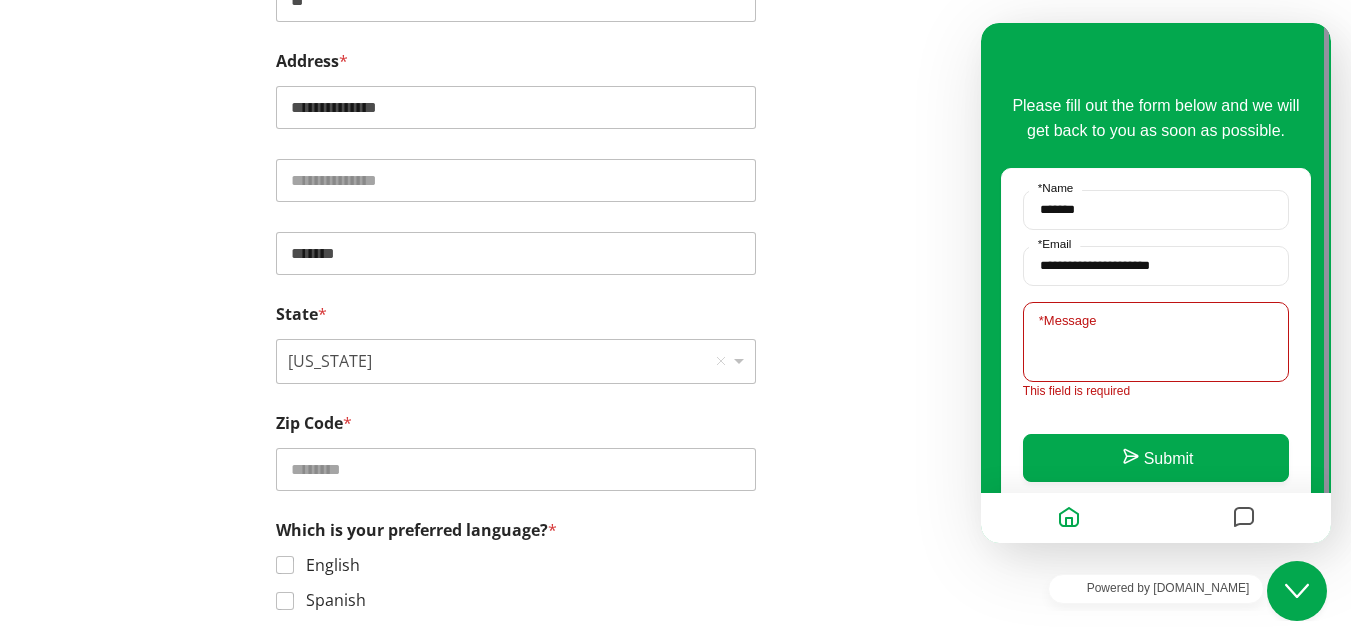 click on "Close Chat This icon closes the chat window." 